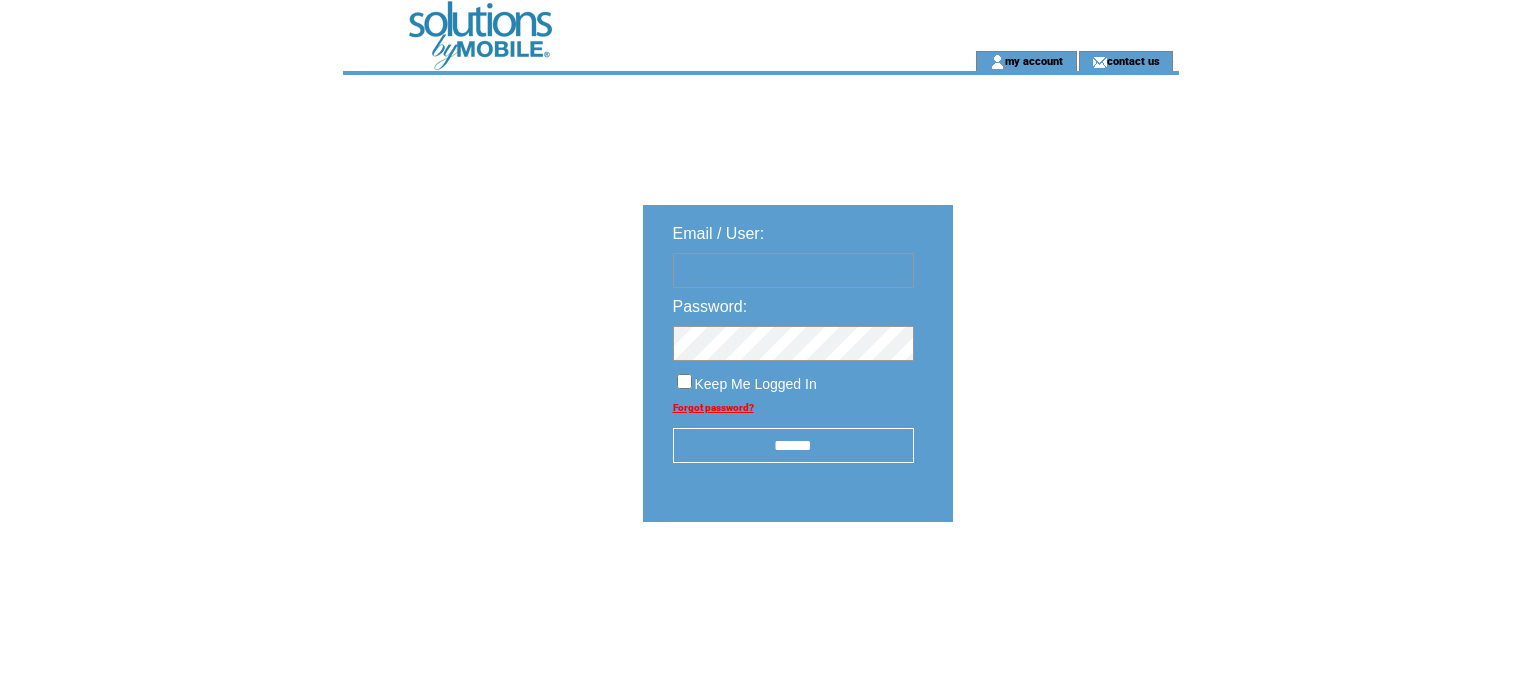 scroll, scrollTop: 0, scrollLeft: 0, axis: both 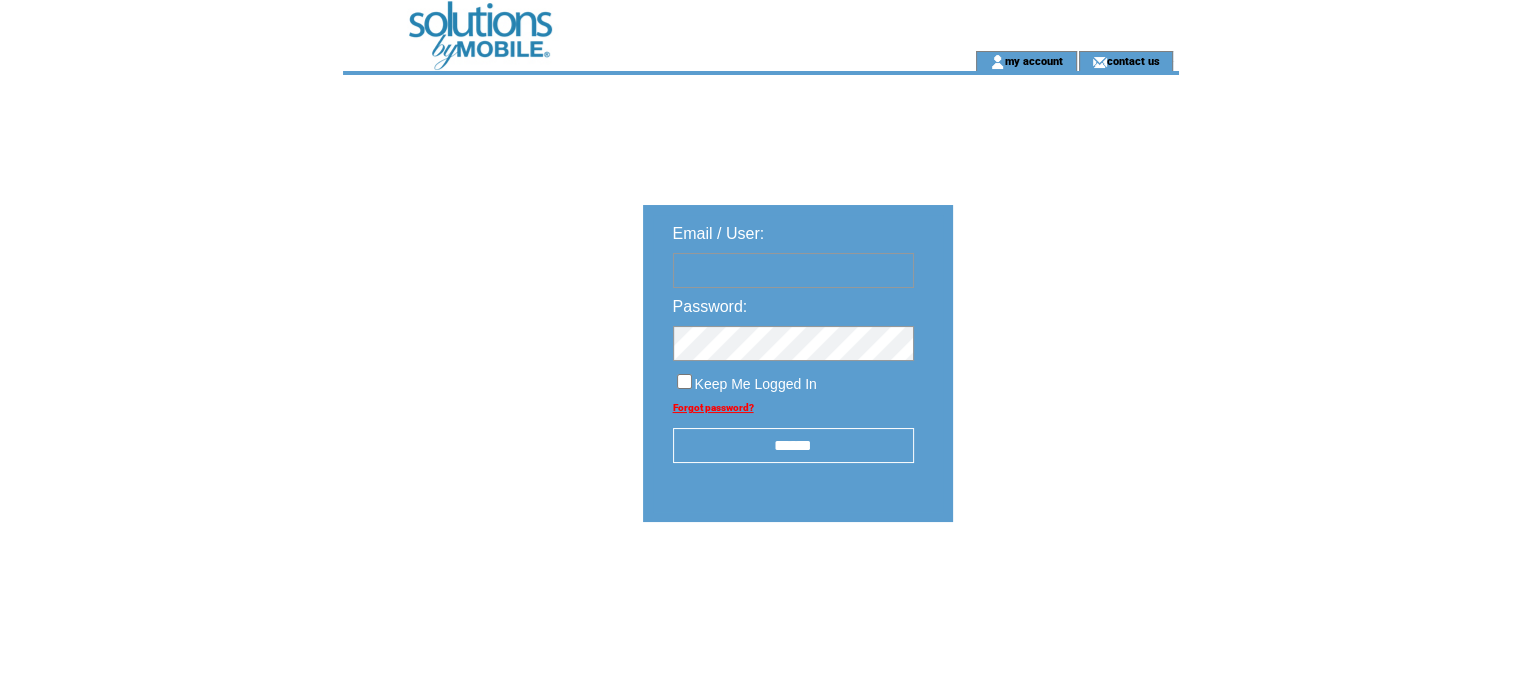 type on "**********" 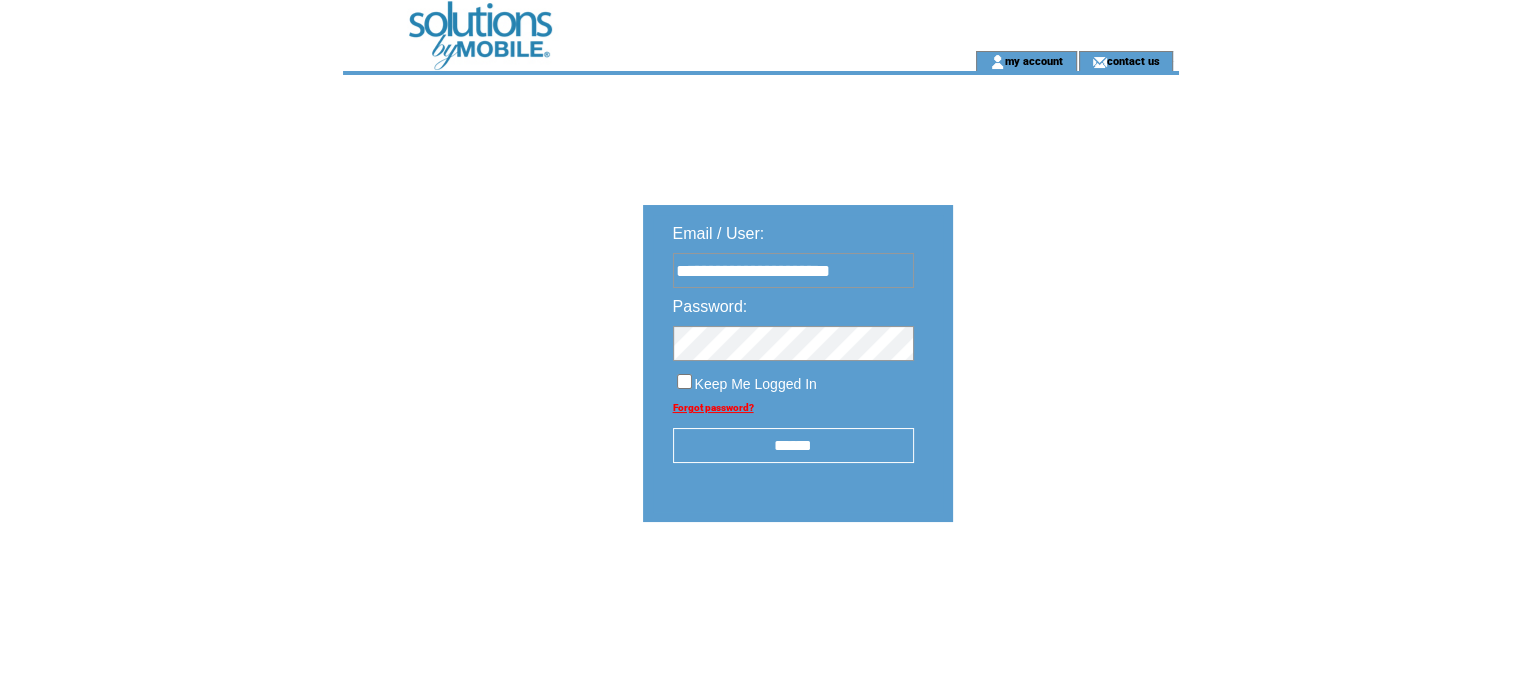click on "******" at bounding box center (793, 445) 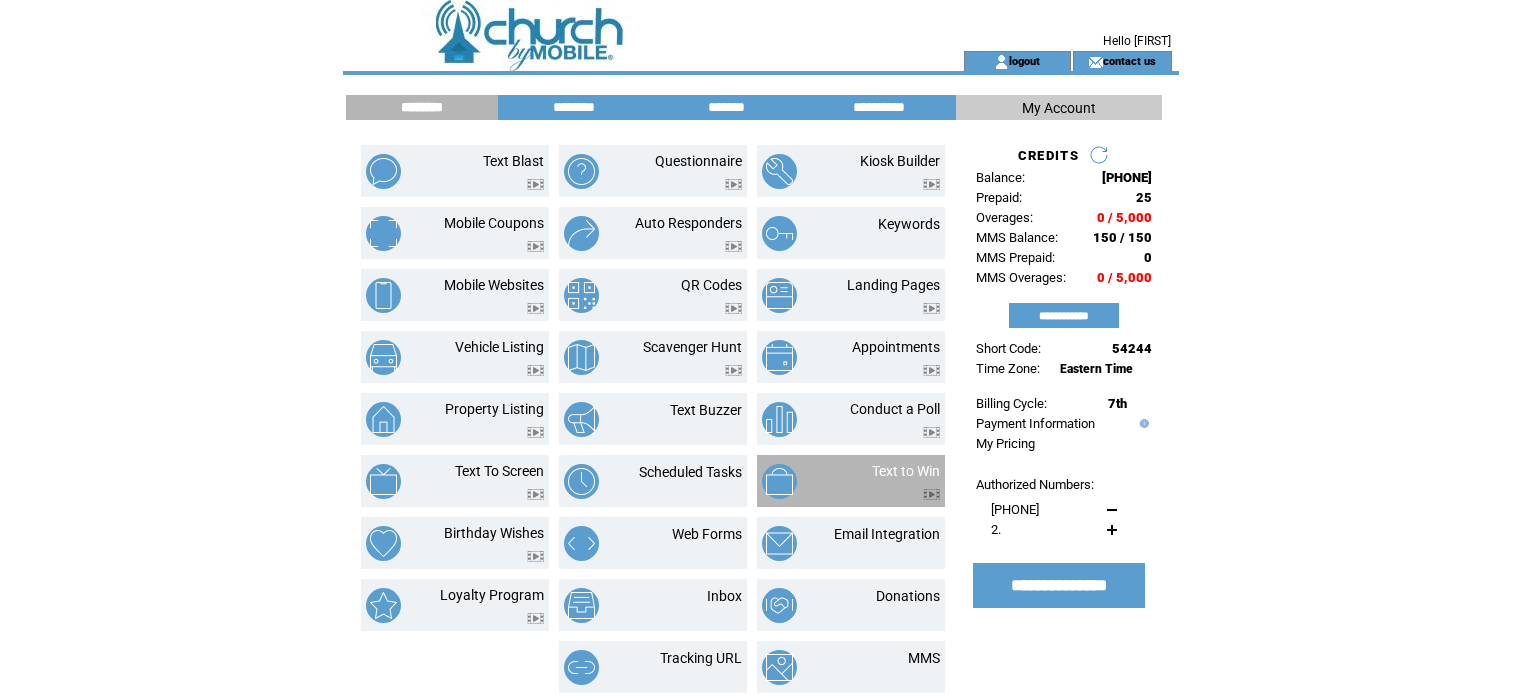 scroll, scrollTop: 0, scrollLeft: 0, axis: both 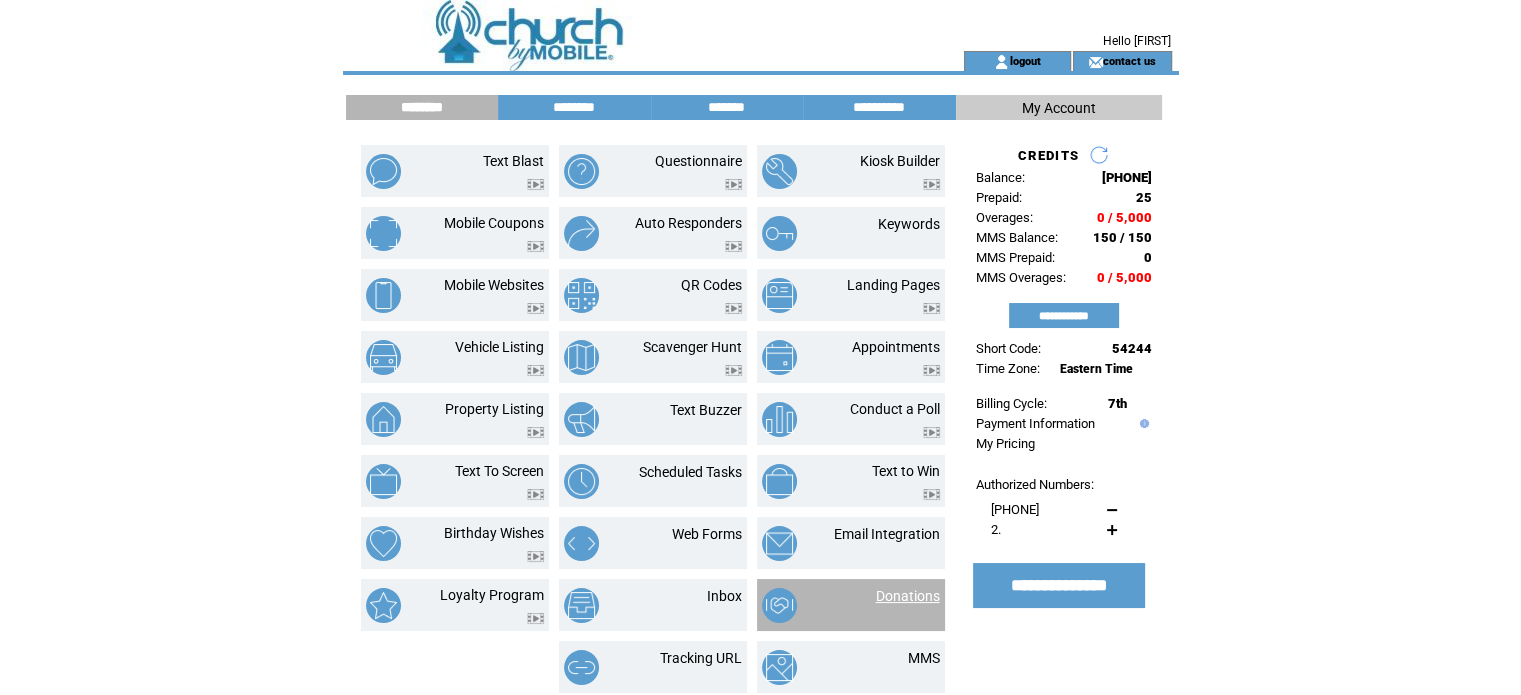 click on "Donations" at bounding box center (908, 596) 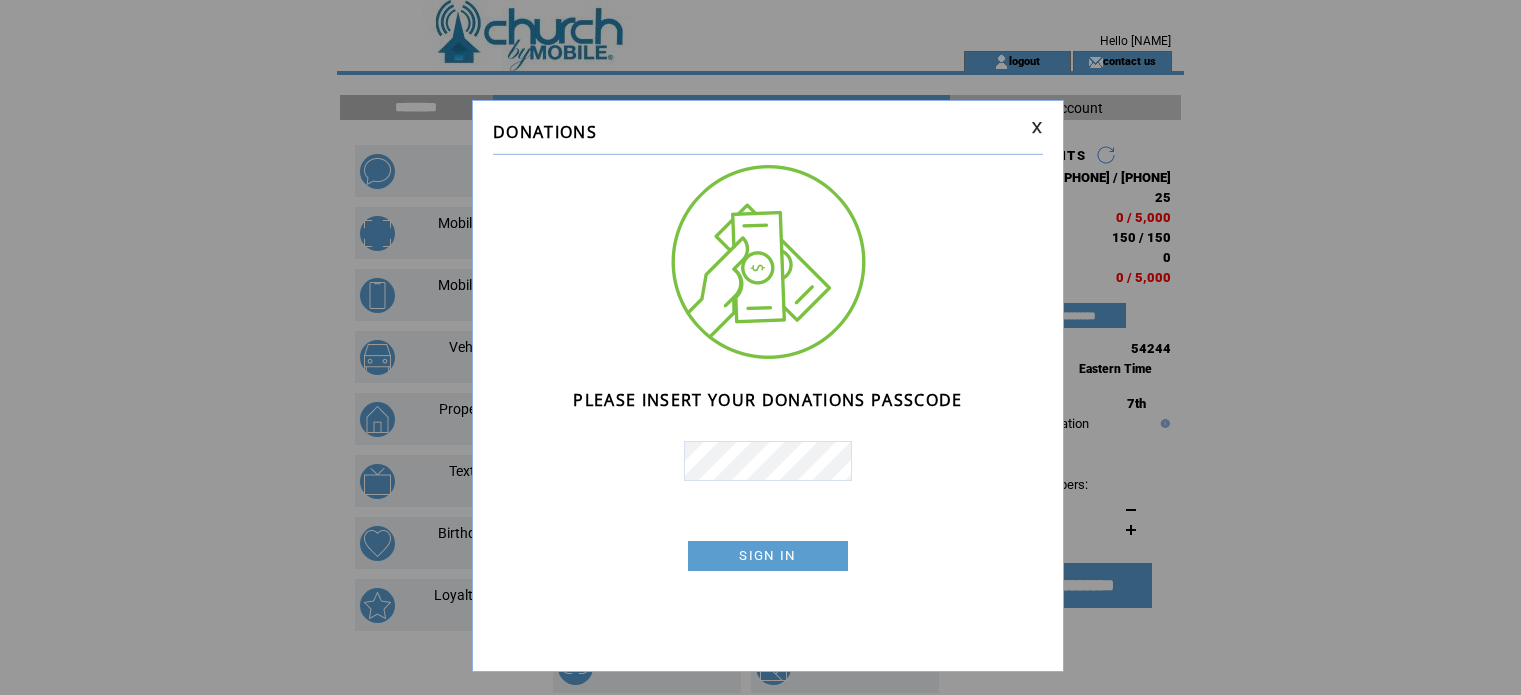 scroll, scrollTop: 0, scrollLeft: 0, axis: both 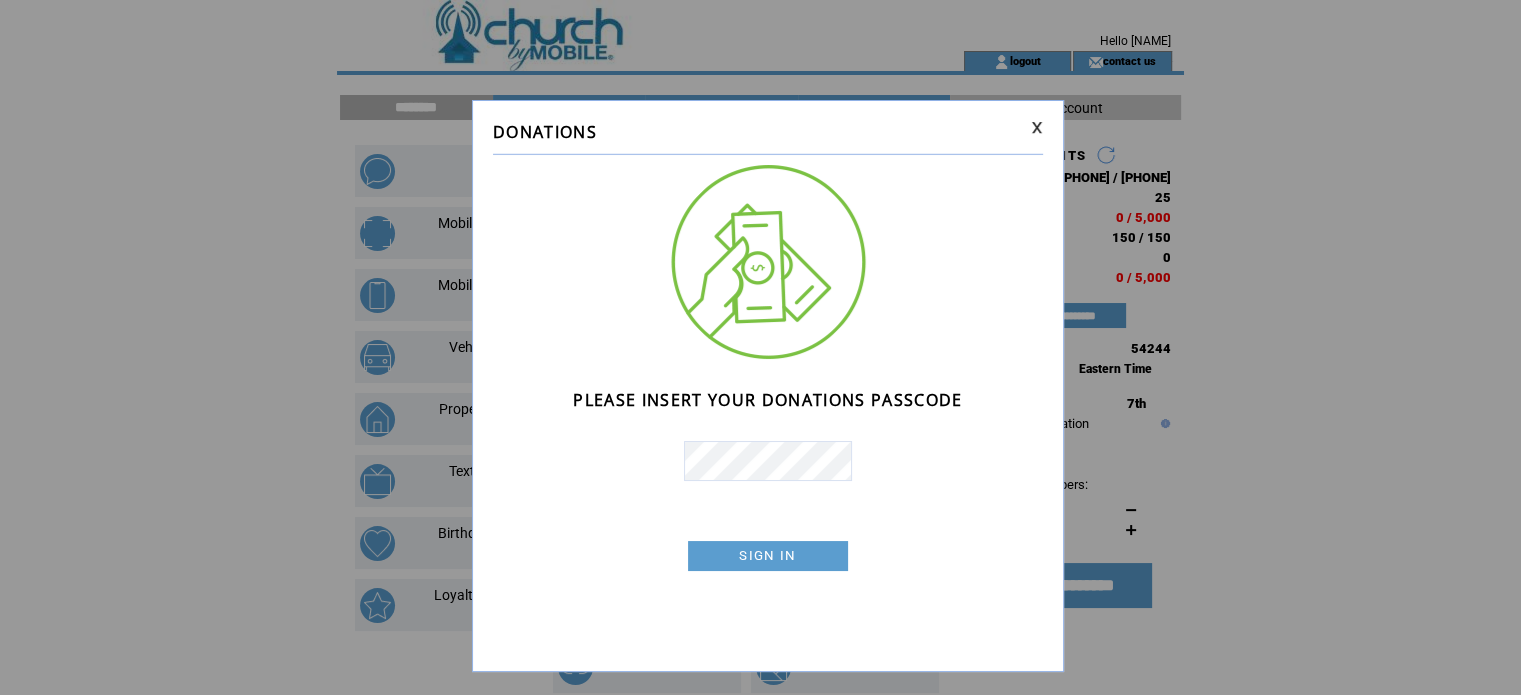 click on "SIGN IN" at bounding box center (768, 556) 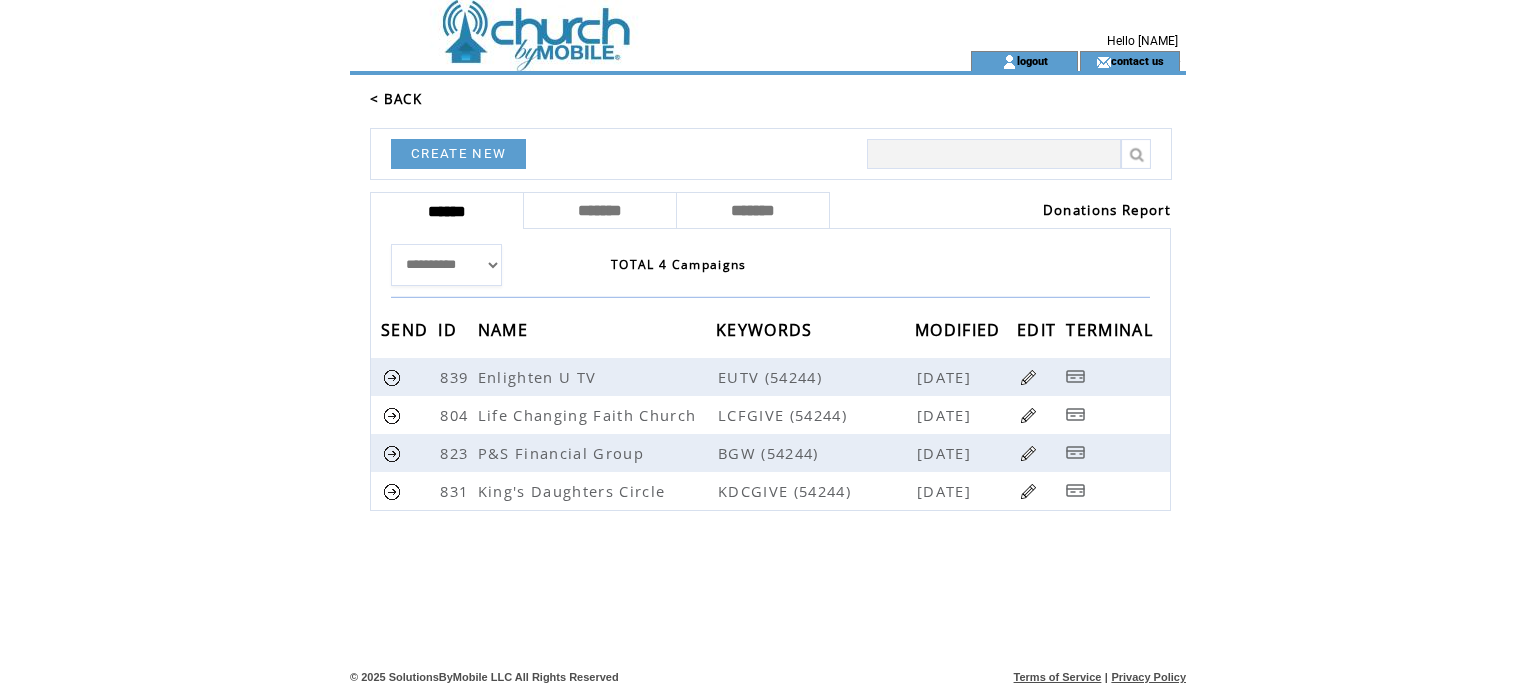 scroll, scrollTop: 0, scrollLeft: 0, axis: both 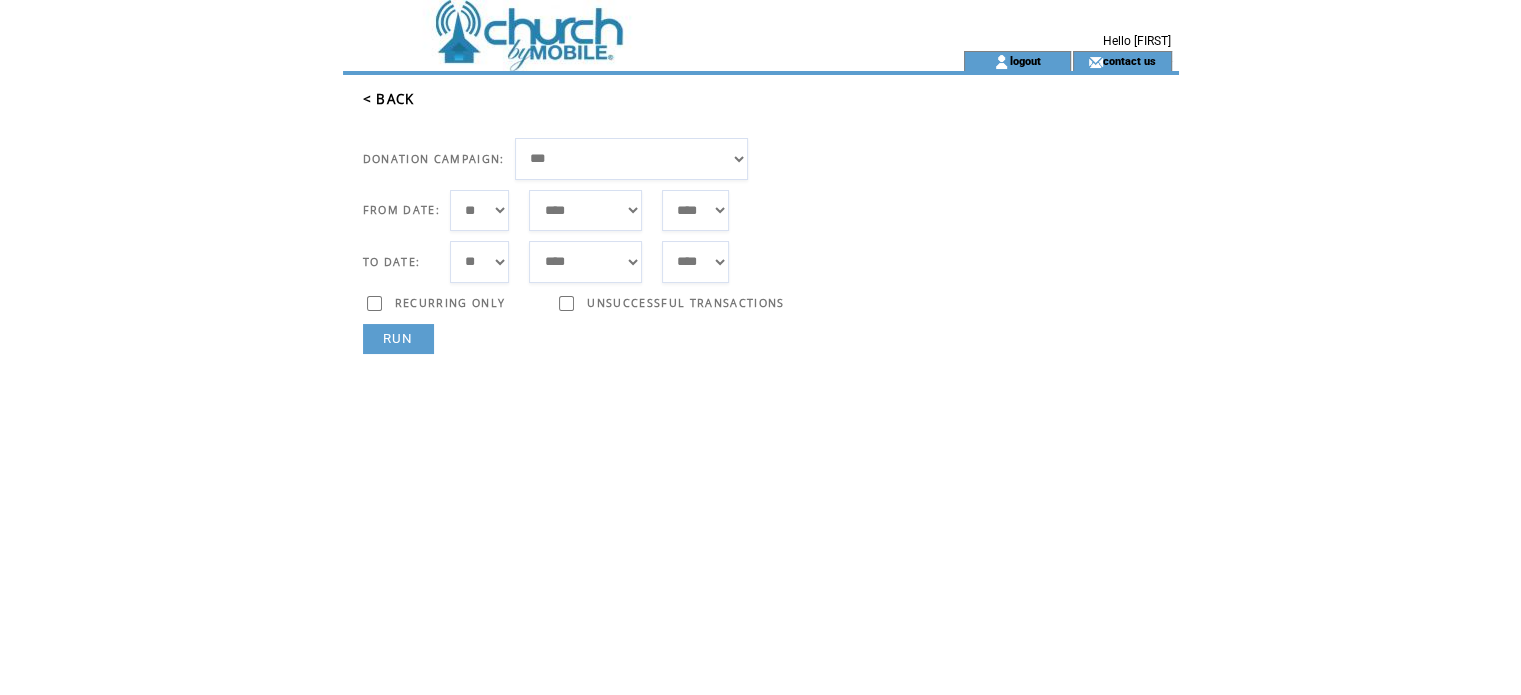 click on "***** 	 ******* 	 ******** 	 ***** 	 ***** 	 *** 	 **** 	 **** 	 ****** 	 ********* 	 ******* 	 ******** 	 ********" at bounding box center [585, 211] 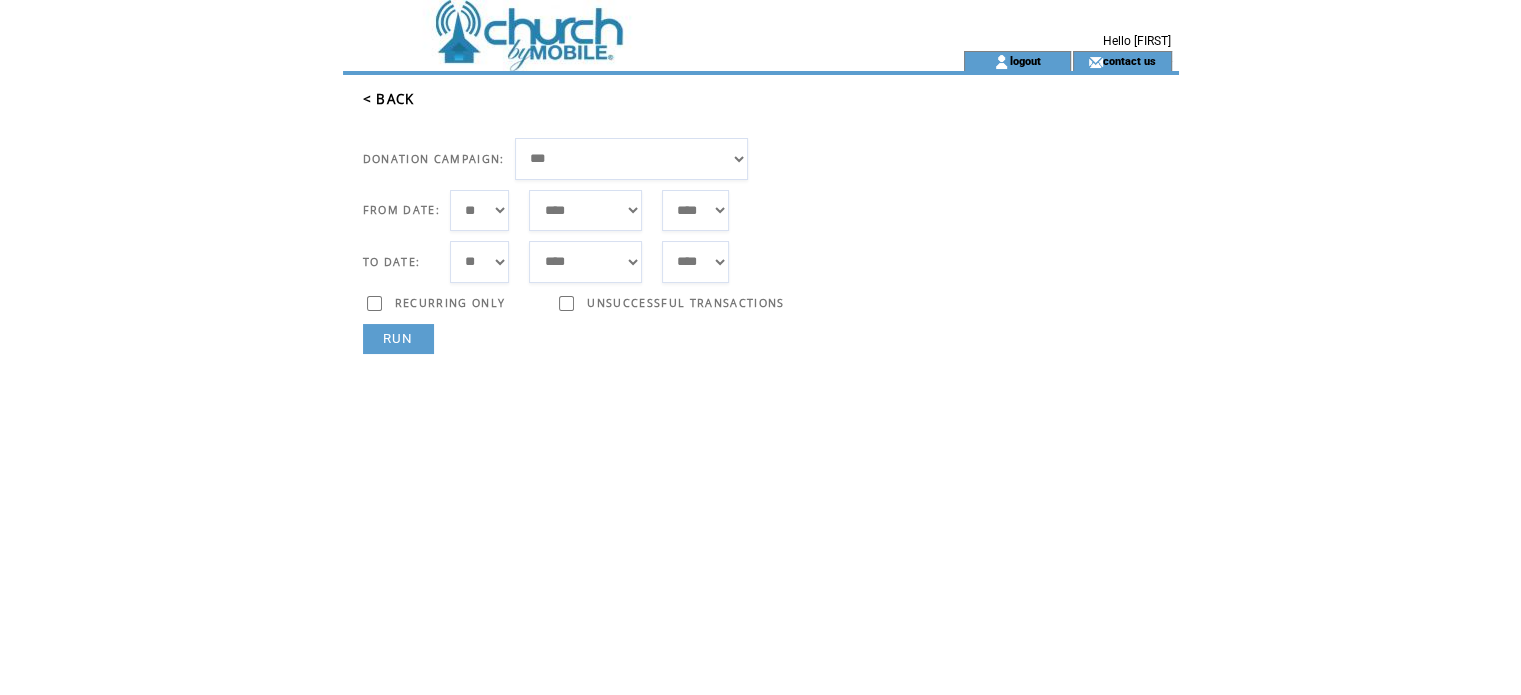 select on "*" 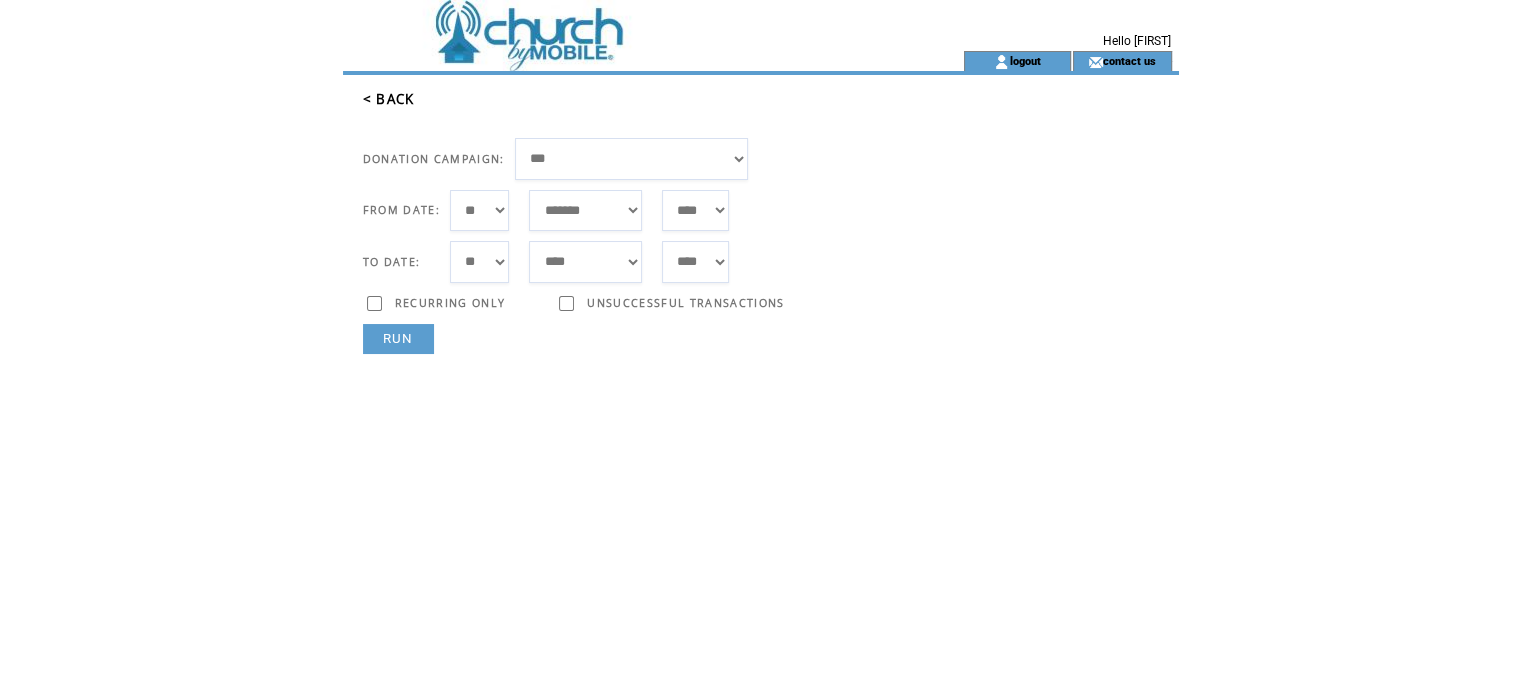 click on "***** 	 ******* 	 ******** 	 ***** 	 ***** 	 *** 	 **** 	 **** 	 ****** 	 ********* 	 ******* 	 ******** 	 ********" at bounding box center [585, 211] 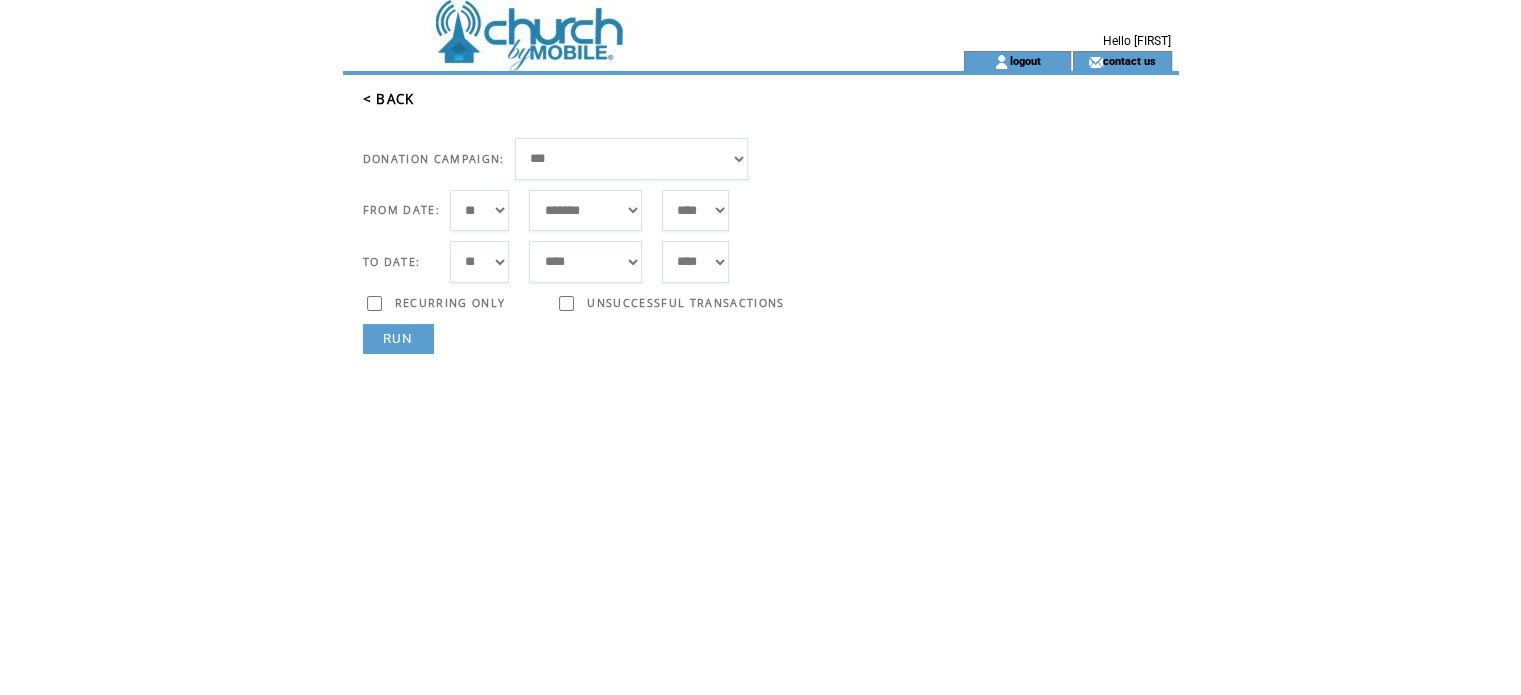 click on "*** 	 * 	 * 	 * 	 * 	 * 	 * 	 * 	 * 	 * 	 ** 	 ** 	 ** 	 ** 	 ** 	 ** 	 ** 	 ** 	 ** 	 ** 	 ** 	 ** 	 ** 	 ** 	 ** 	 ** 	 ** 	 ** 	 ** 	 ** 	 ** 	 **" at bounding box center (480, 211) 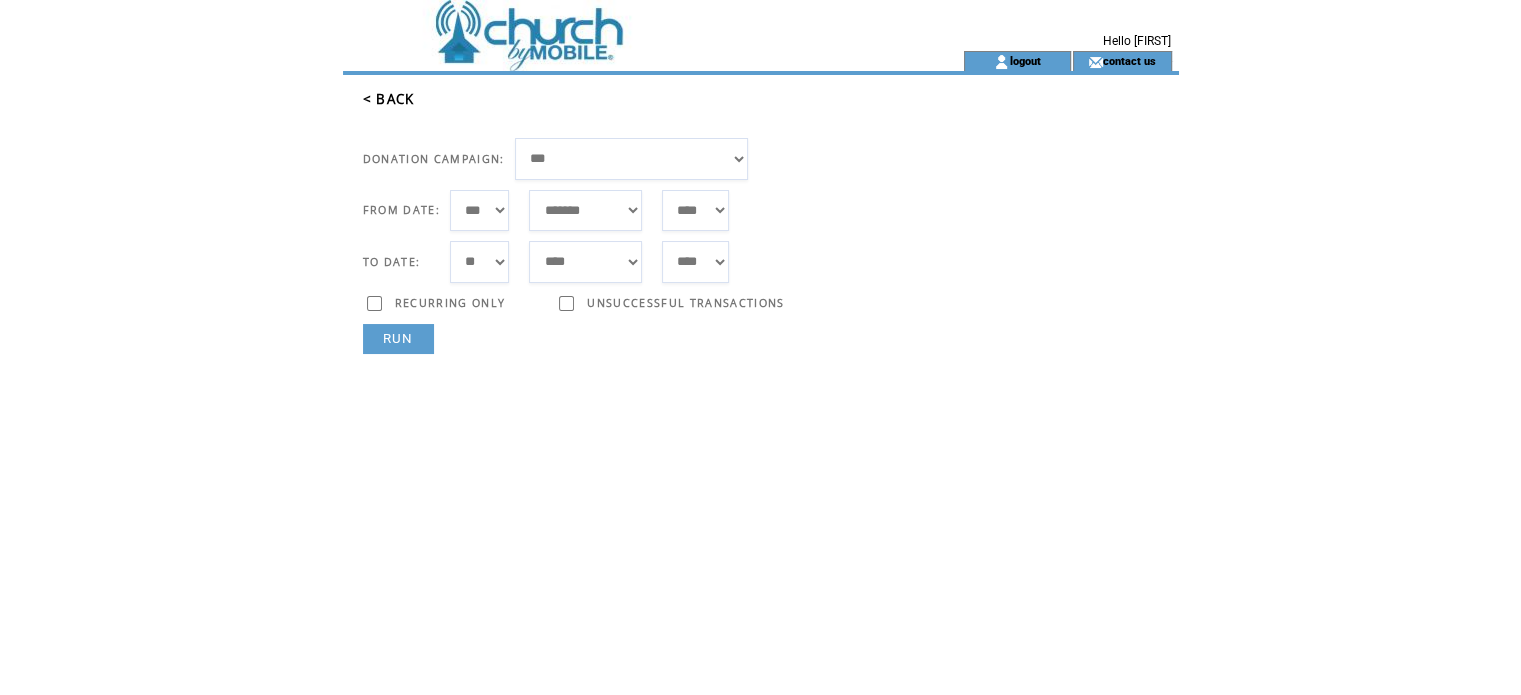 click on "RUN" at bounding box center [398, 339] 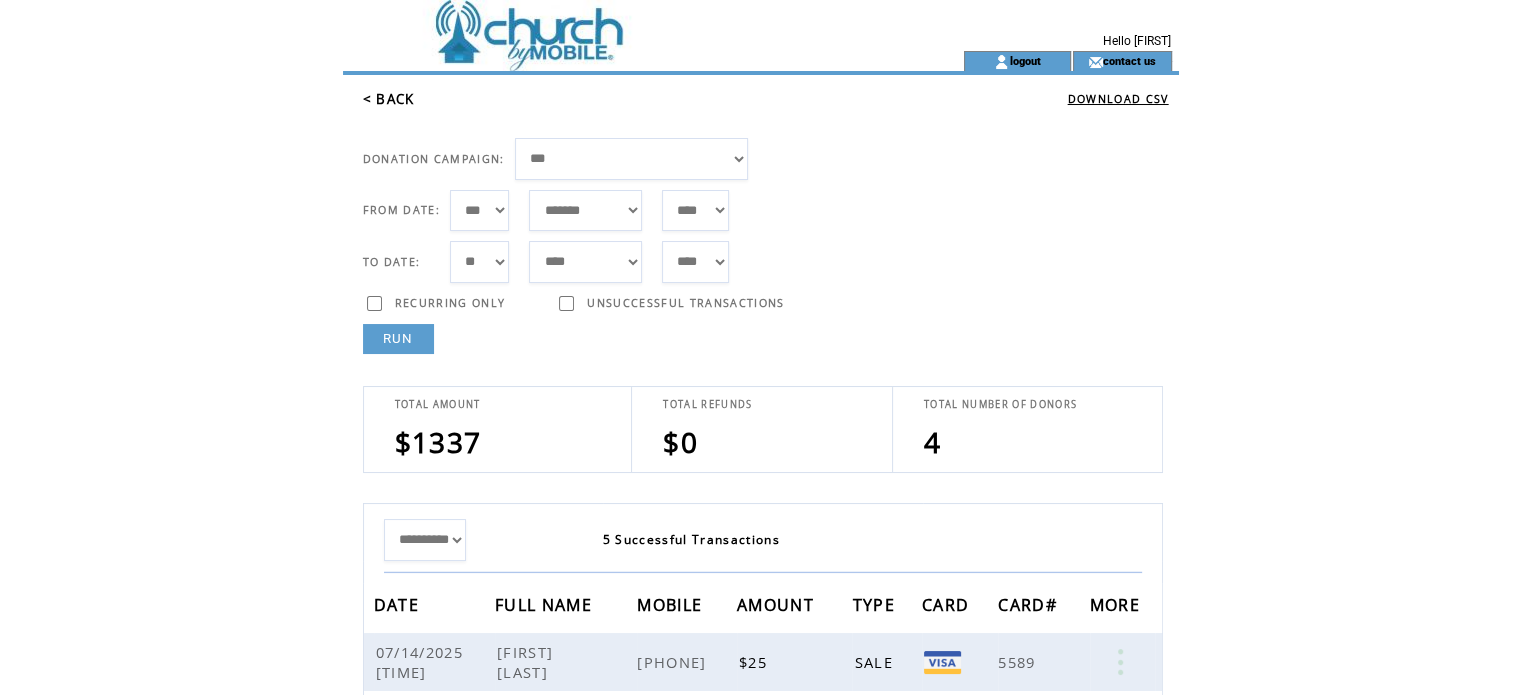 click on "**********" at bounding box center (632, 159) 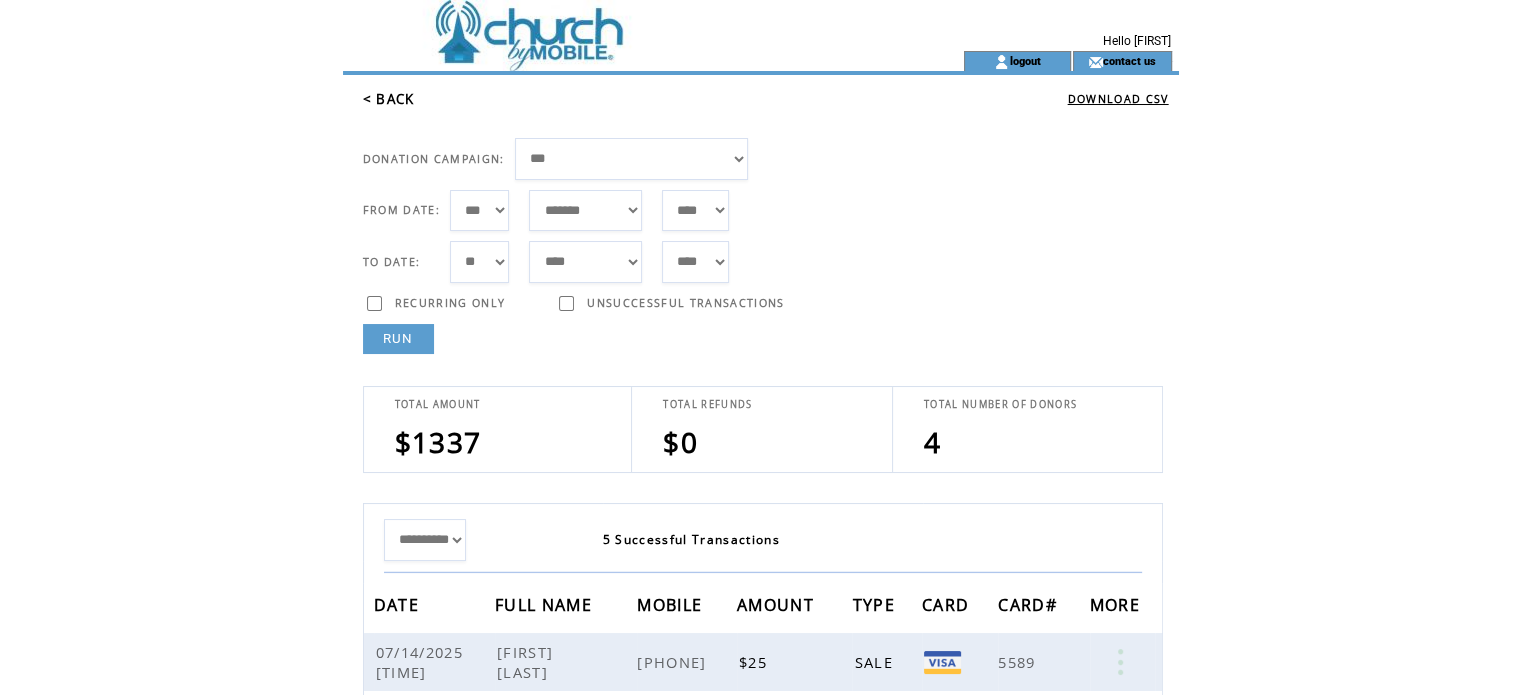 select on "***" 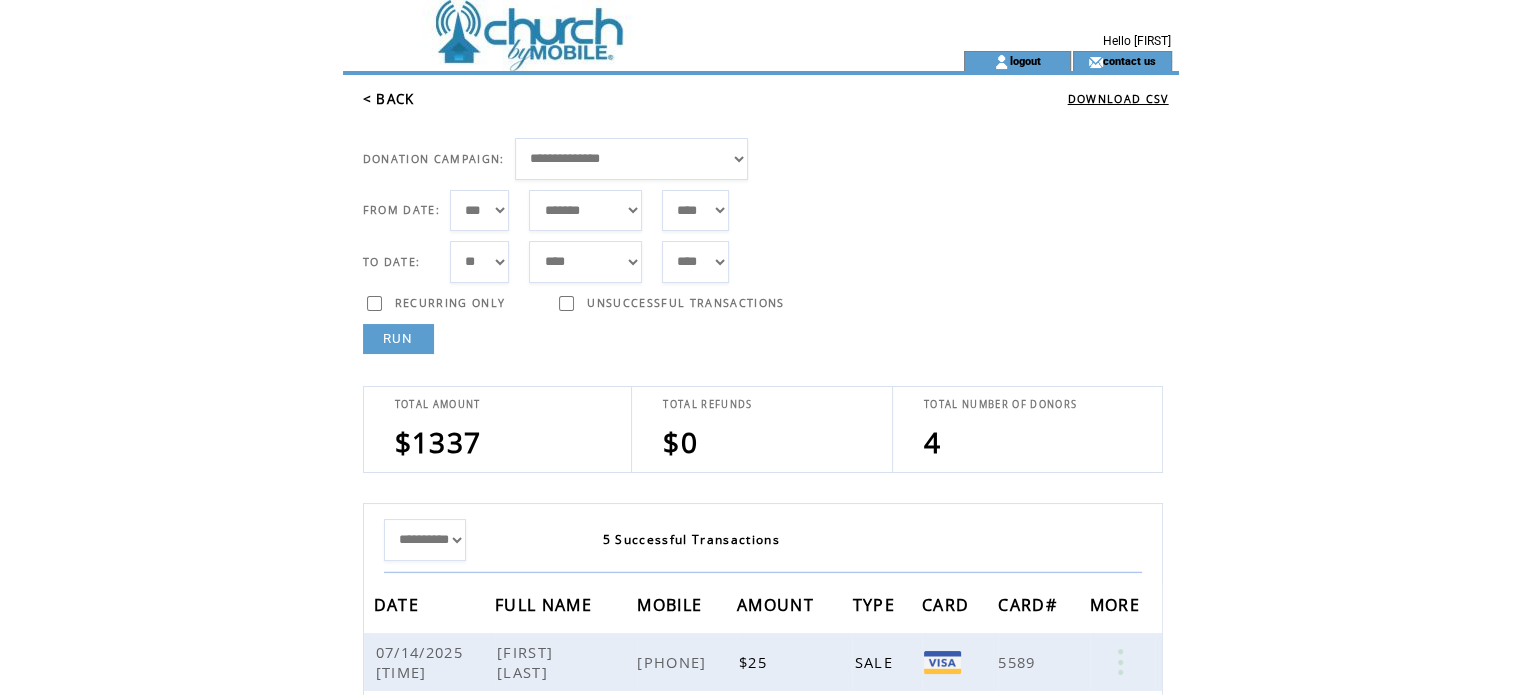 click on "RUN" at bounding box center [398, 339] 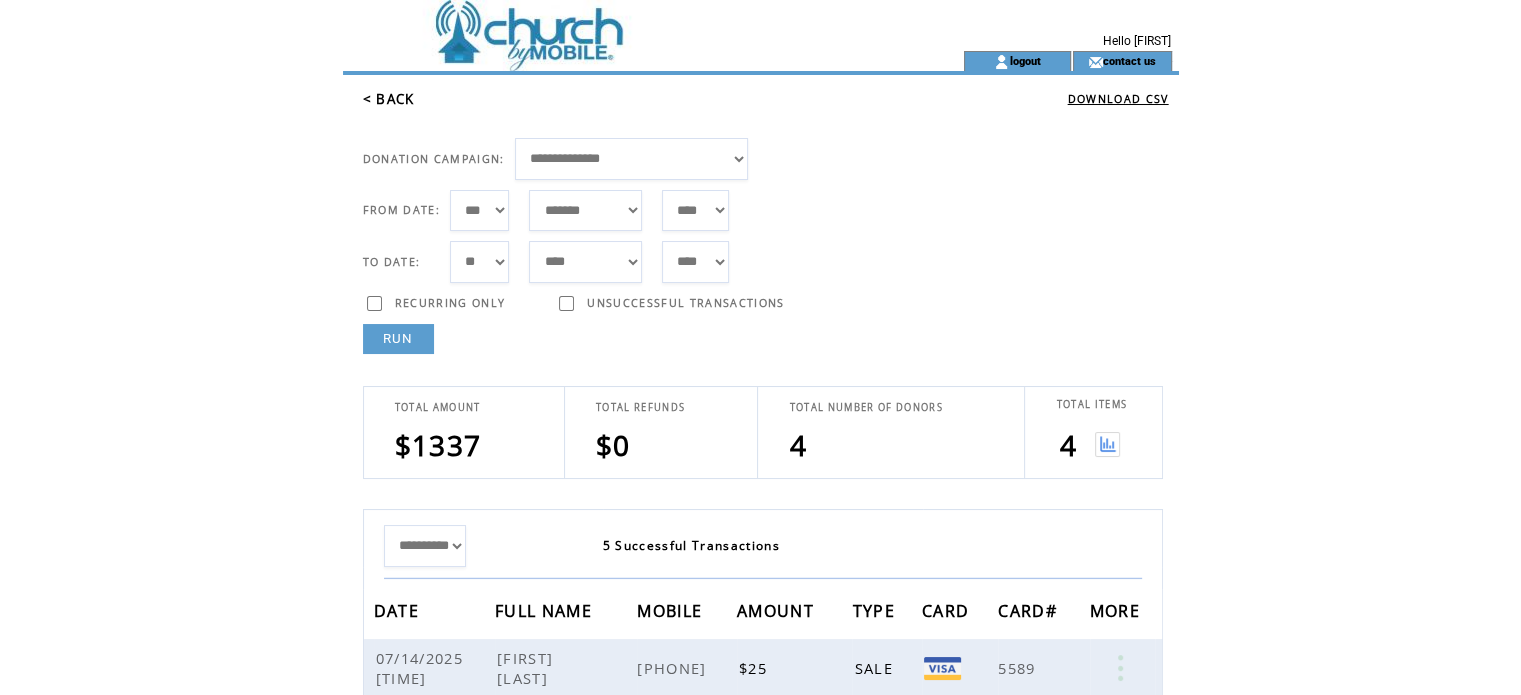 click at bounding box center [1107, 444] 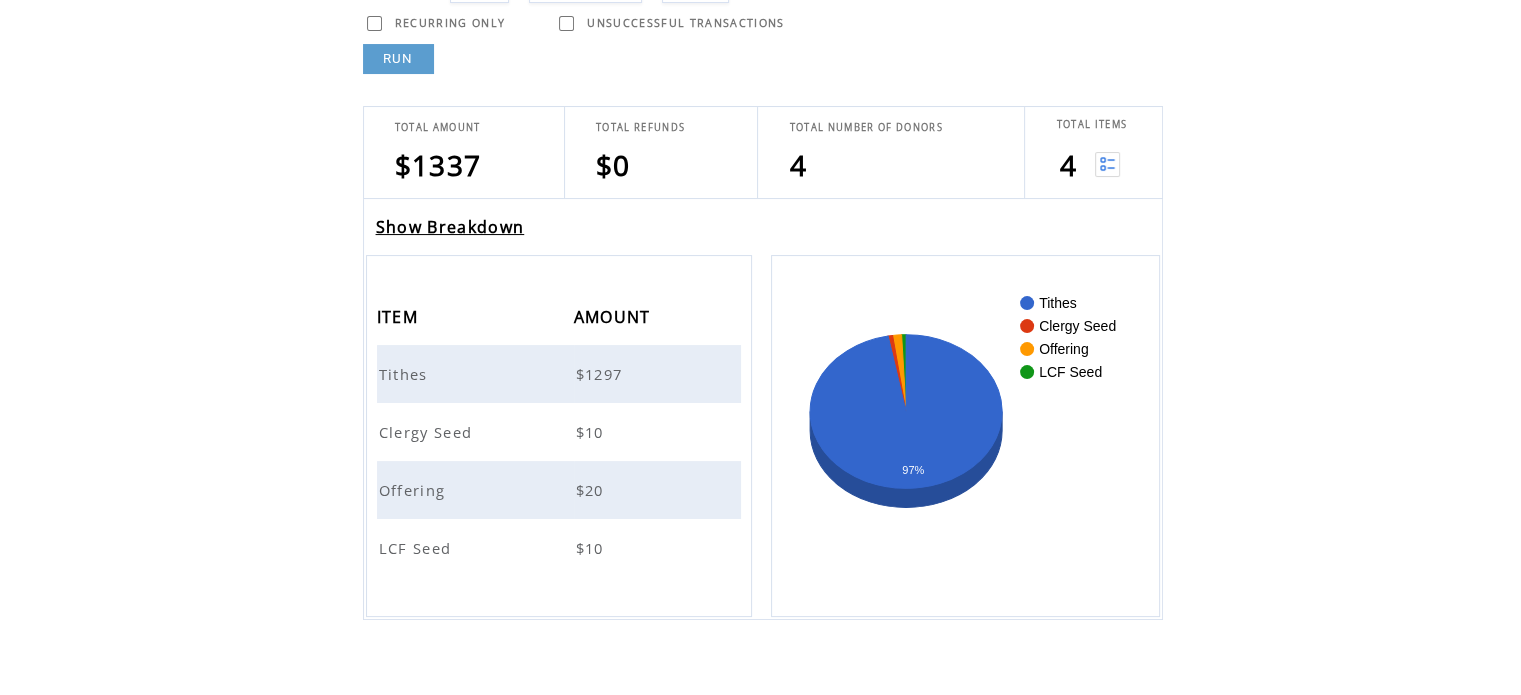 scroll, scrollTop: 296, scrollLeft: 0, axis: vertical 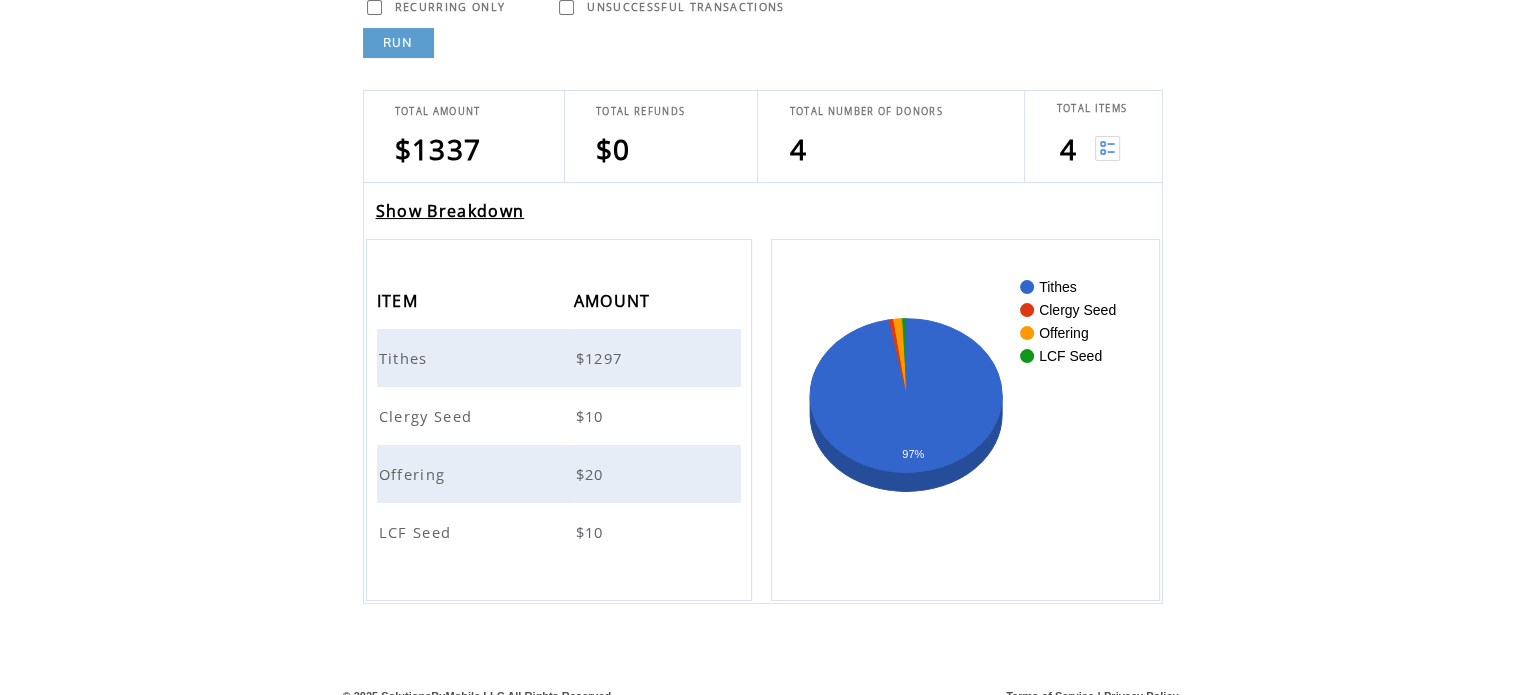 click on "Show Breakdown" at bounding box center [450, 211] 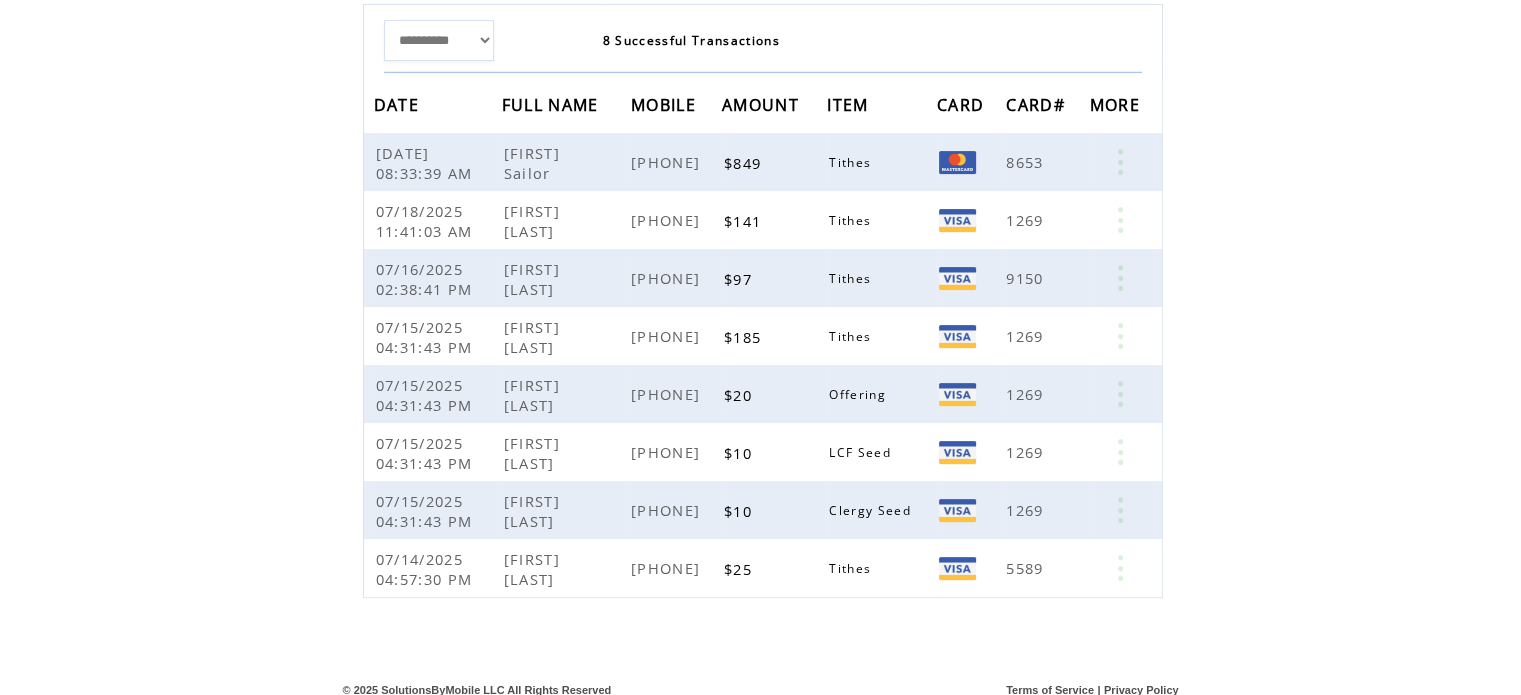 scroll, scrollTop: 512, scrollLeft: 0, axis: vertical 